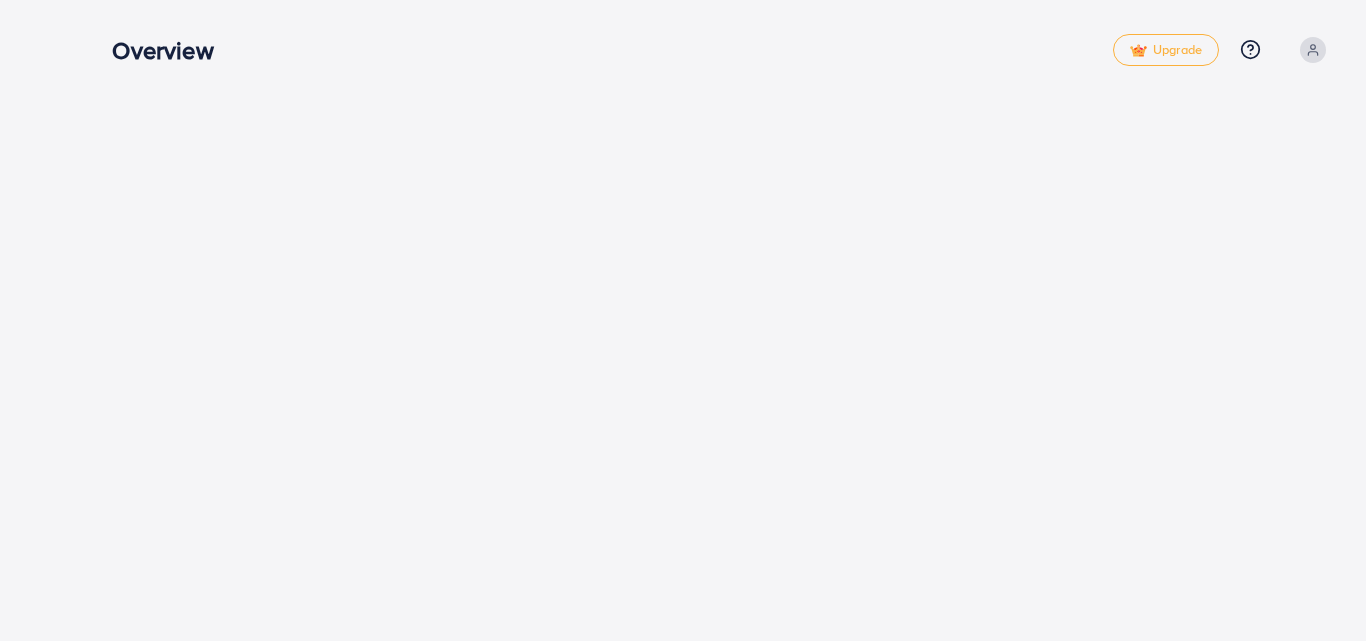 scroll, scrollTop: 0, scrollLeft: 0, axis: both 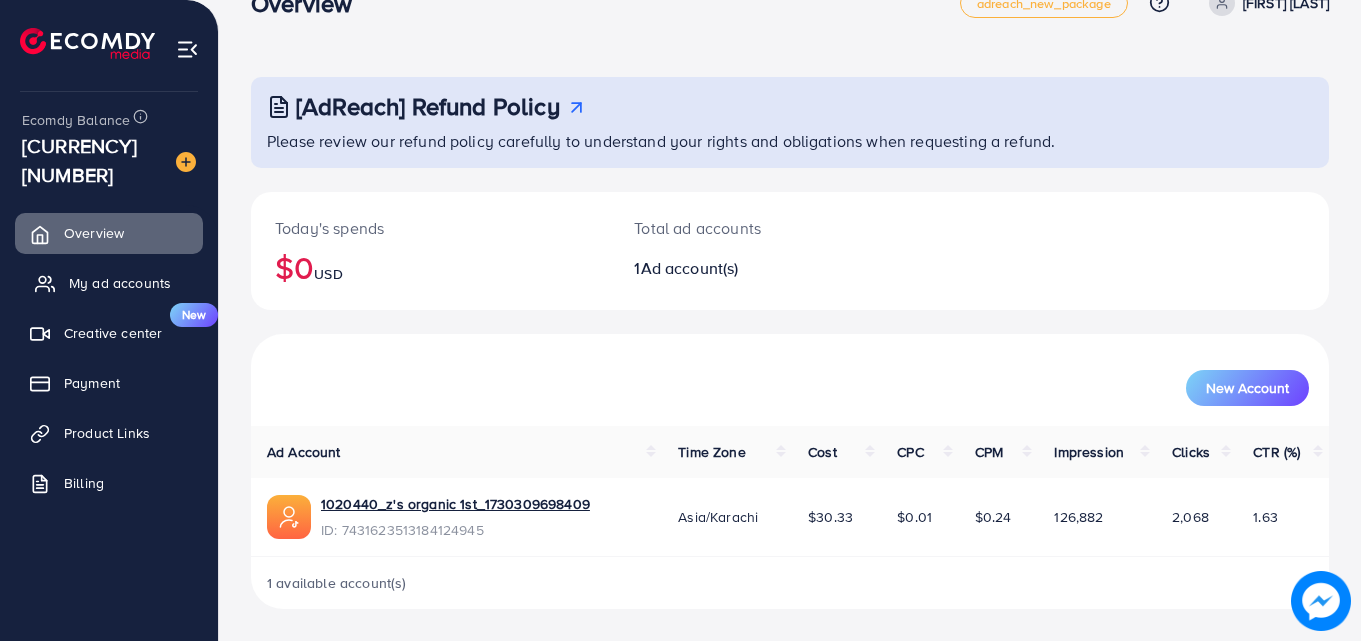 click on "My ad accounts" at bounding box center (109, 283) 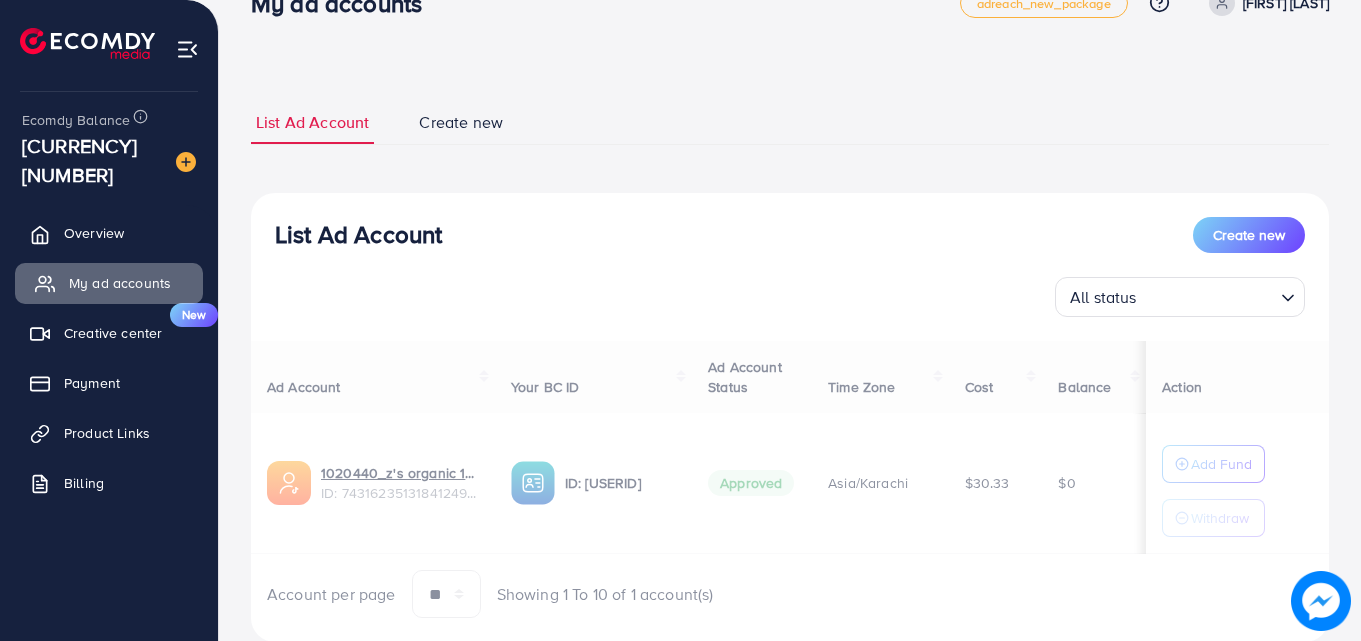 scroll, scrollTop: 0, scrollLeft: 0, axis: both 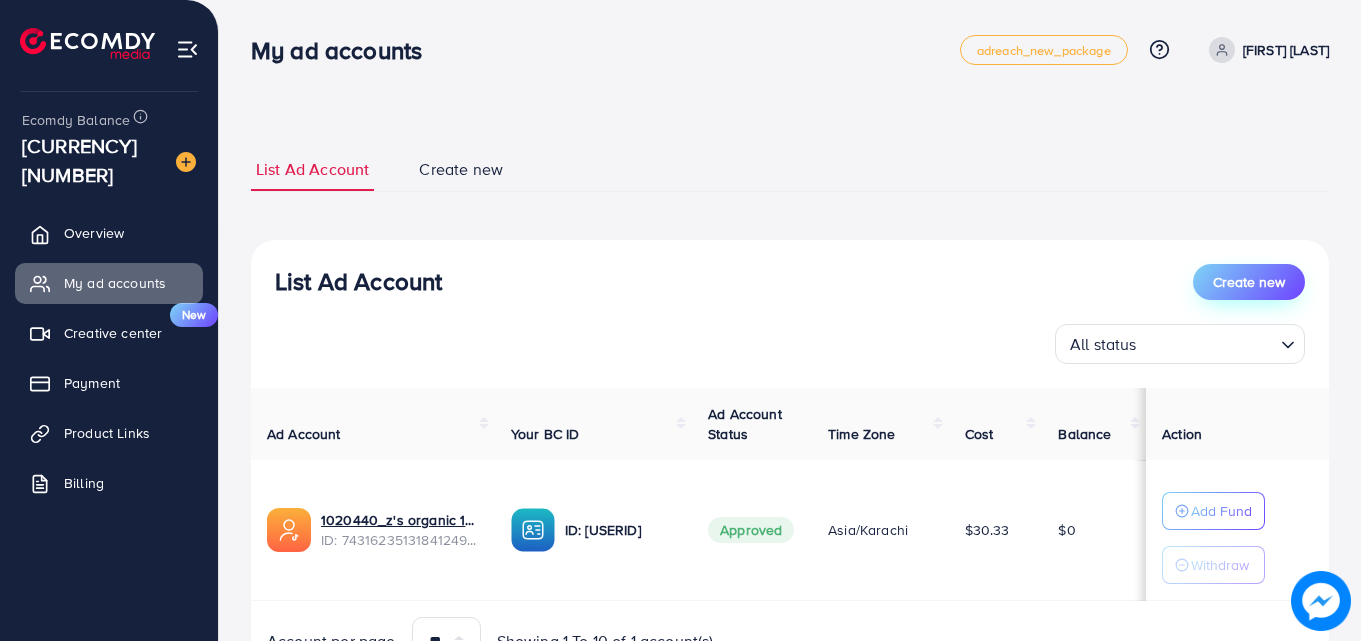 click on "Create new" at bounding box center [1249, 282] 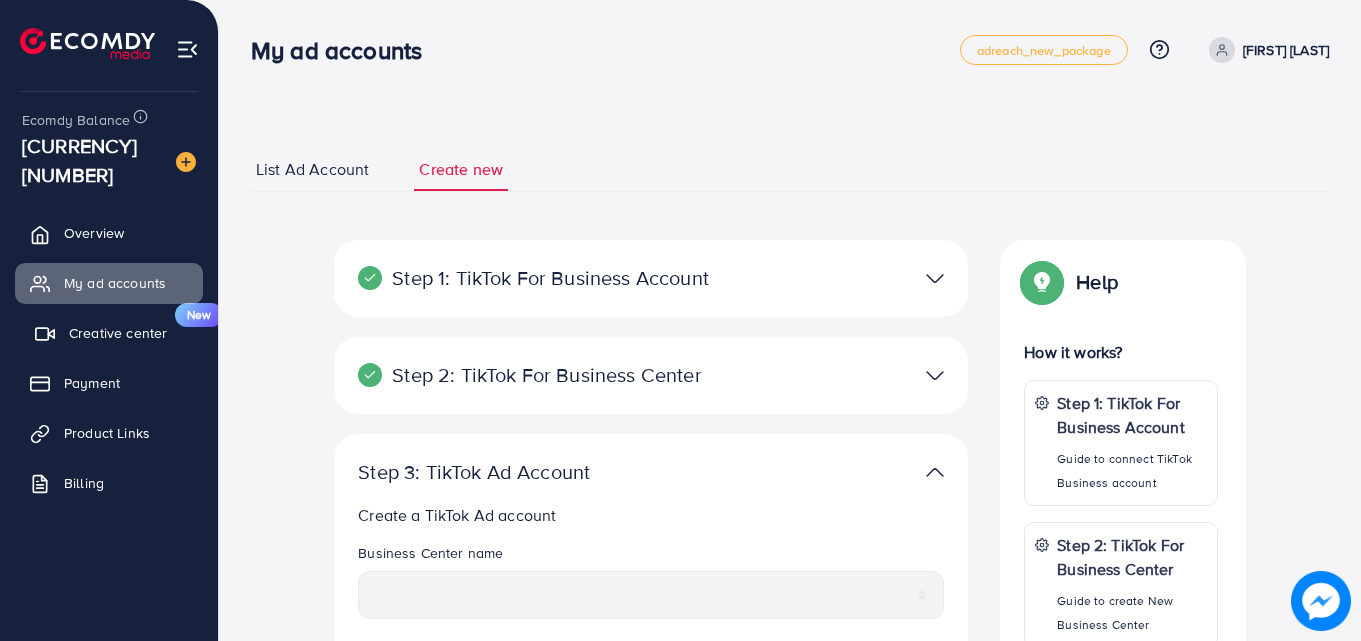 click on "Creative center" at bounding box center [118, 333] 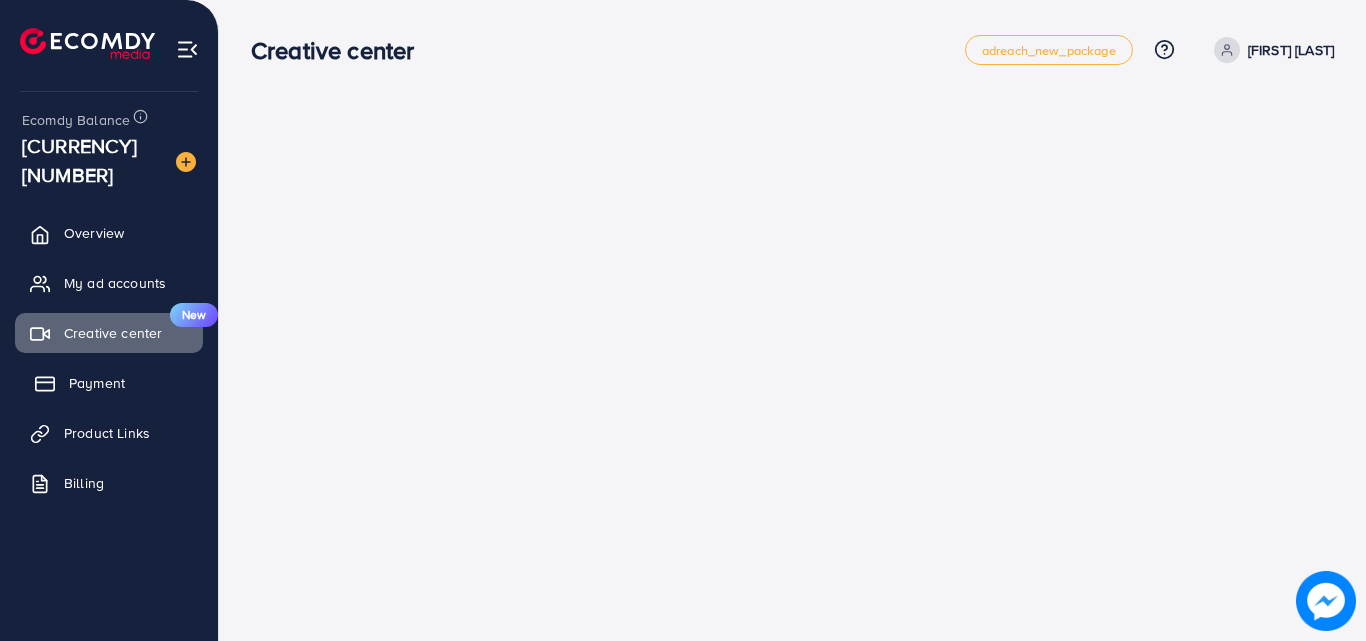 click on "Payment" at bounding box center (97, 383) 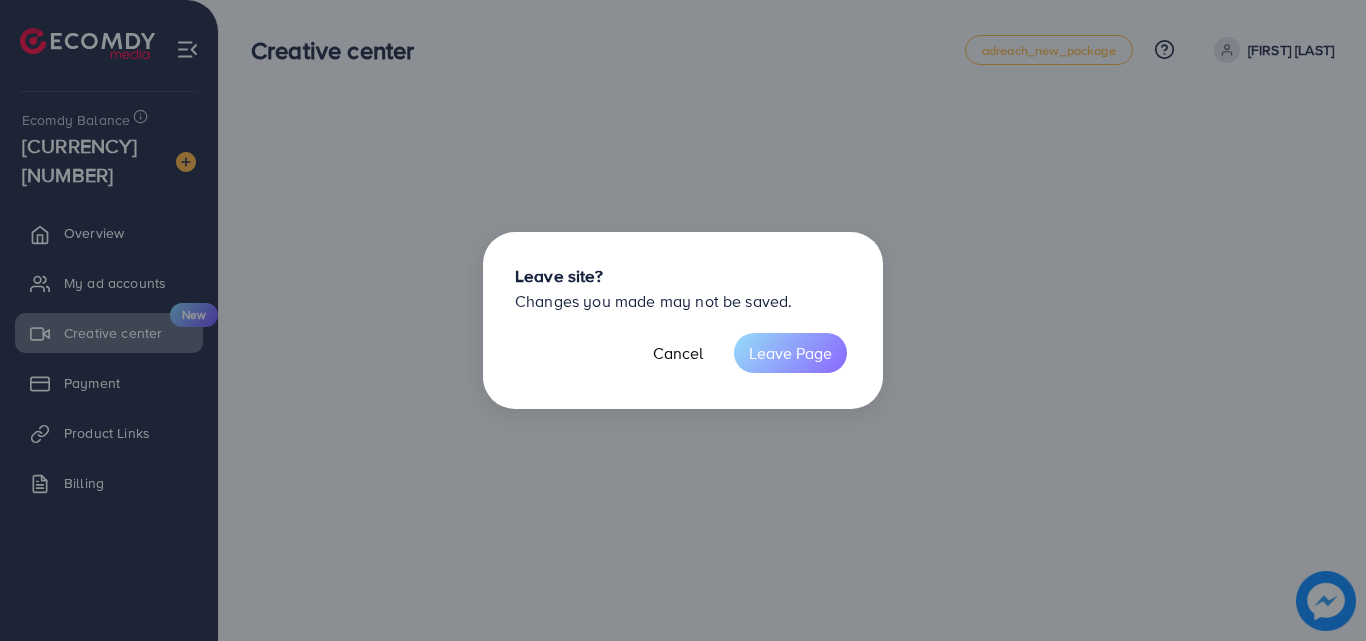 click on "Leave Page" at bounding box center (790, 353) 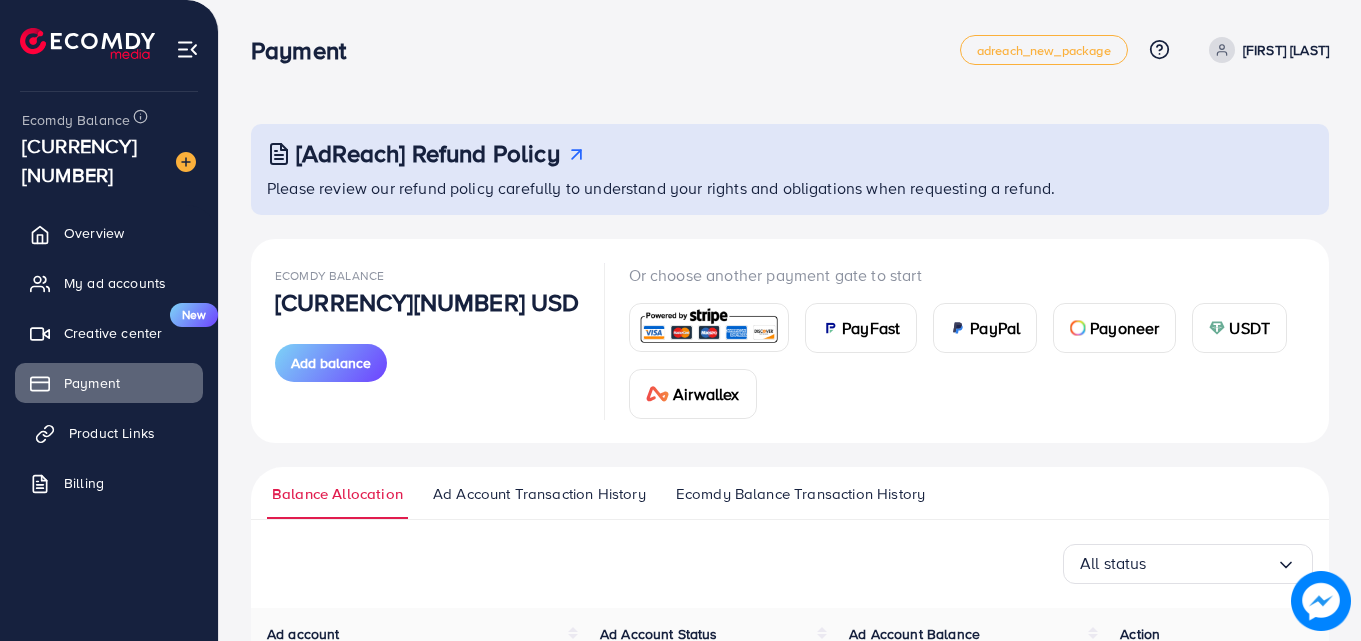 click on "Product Links" at bounding box center [109, 433] 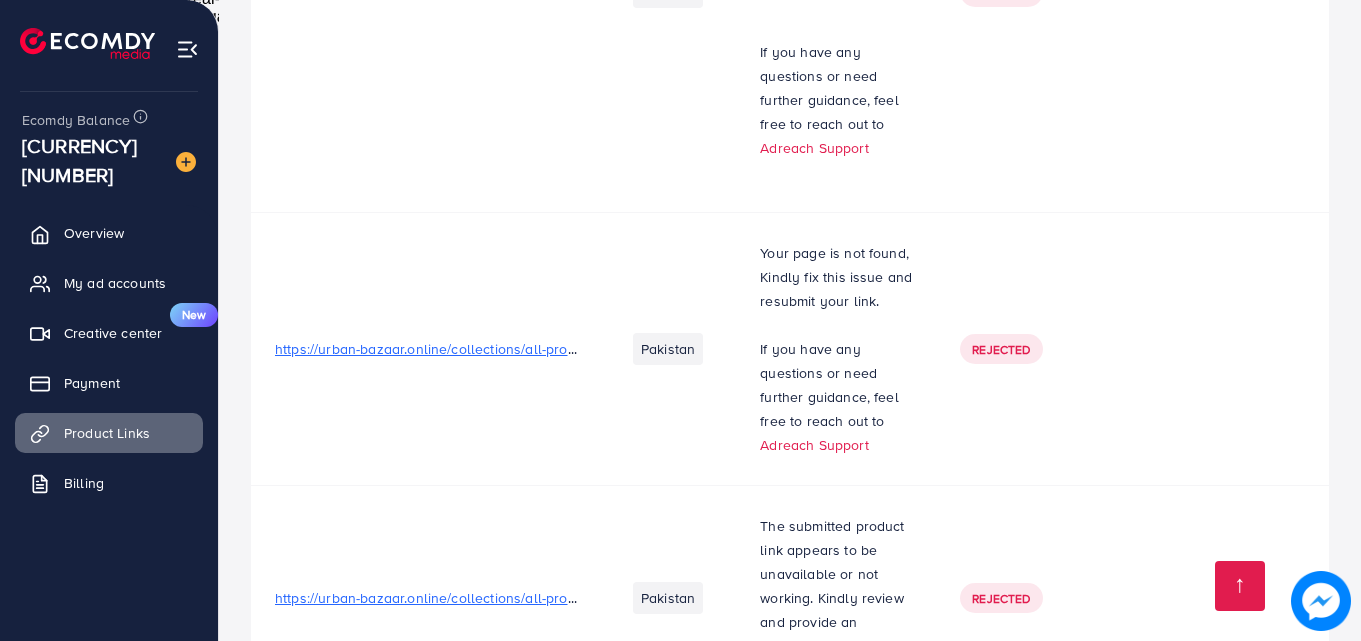 scroll, scrollTop: 2670, scrollLeft: 0, axis: vertical 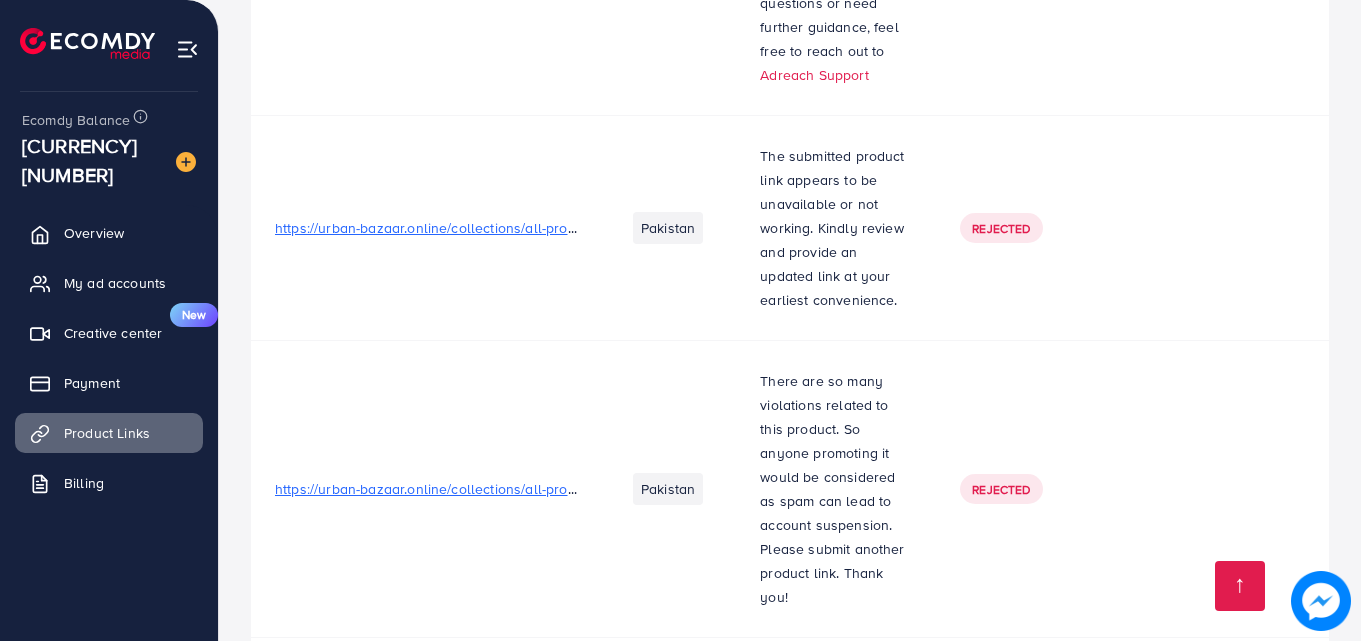 click on "https://urban-bazaar.online/collections/all-products/products/hair-straightener-brush-curling-comb-2-in-1-hair-hot-comb" at bounding box center (653, 489) 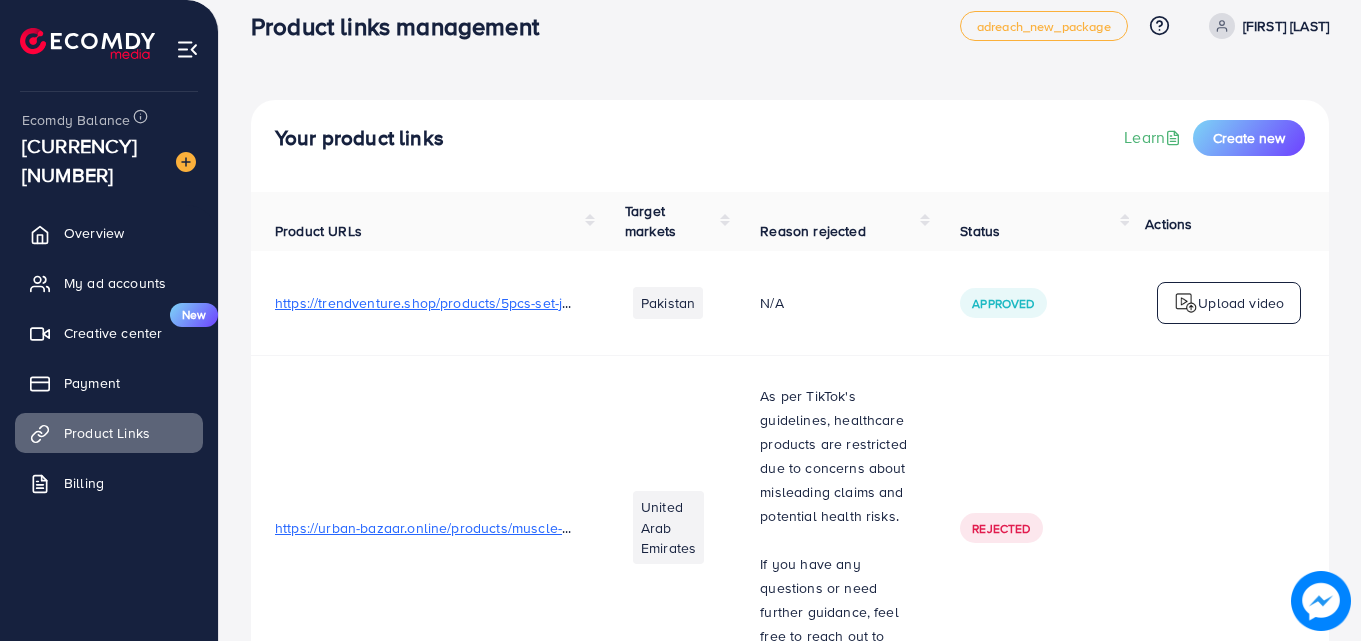 scroll, scrollTop: 0, scrollLeft: 0, axis: both 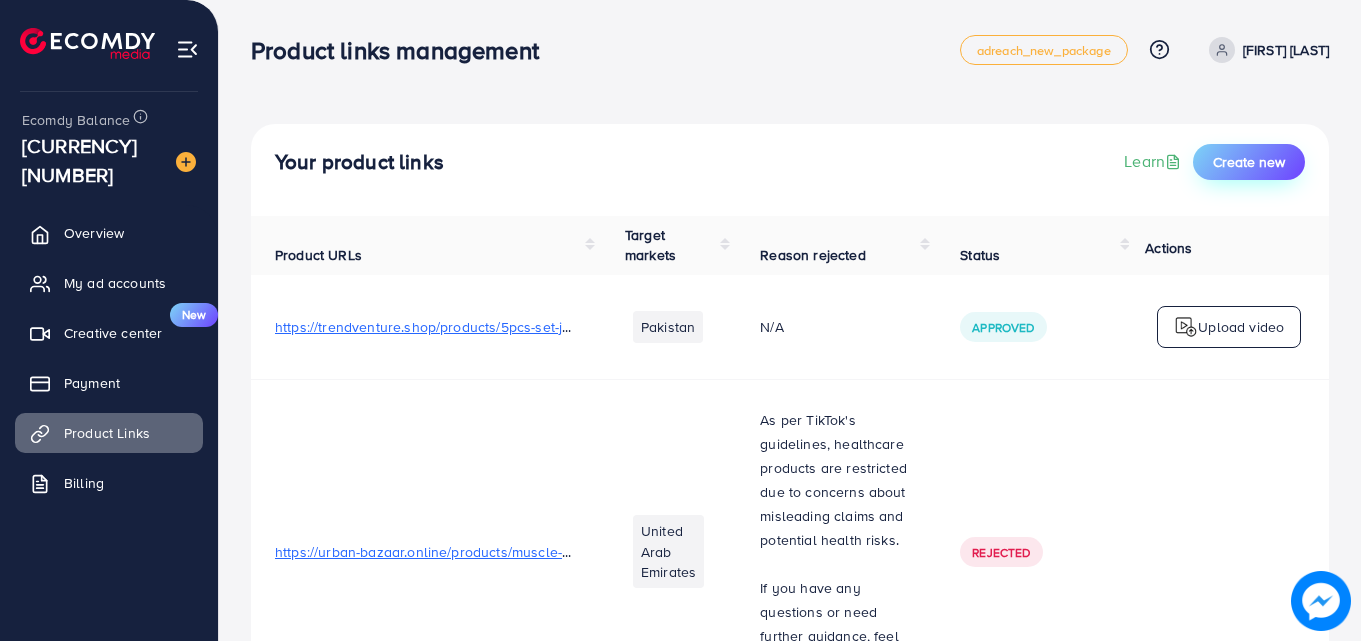 click on "Create new" at bounding box center [1249, 162] 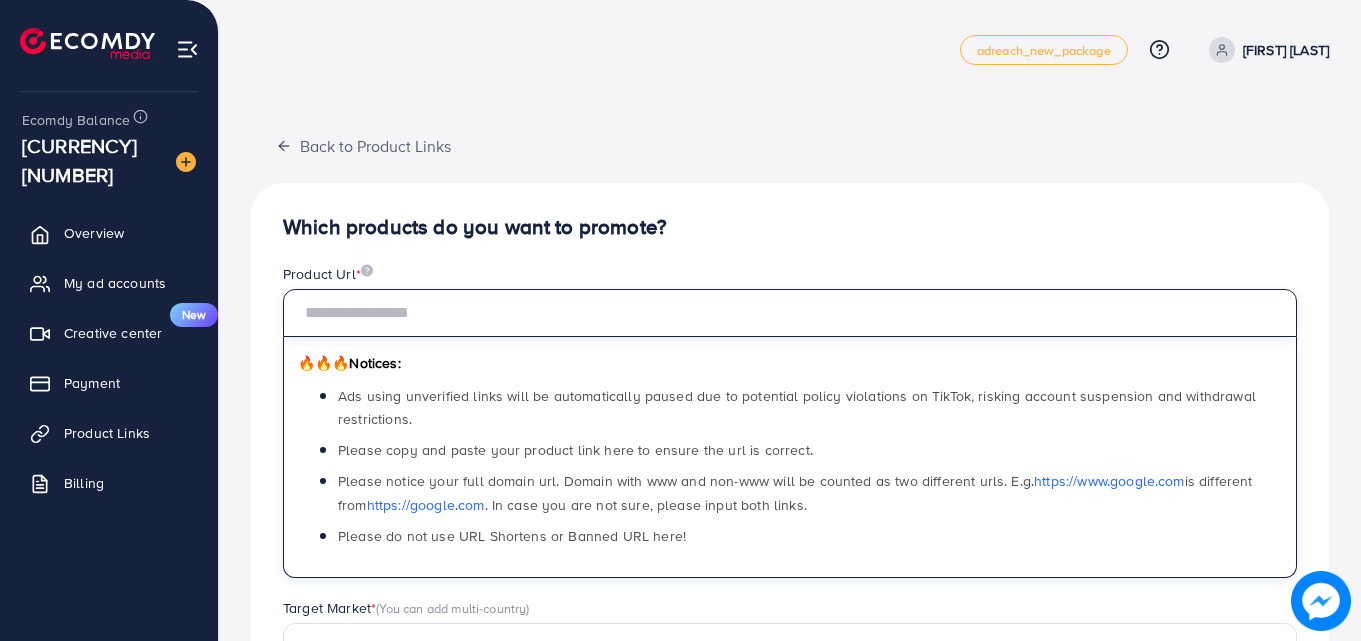 click at bounding box center (790, 313) 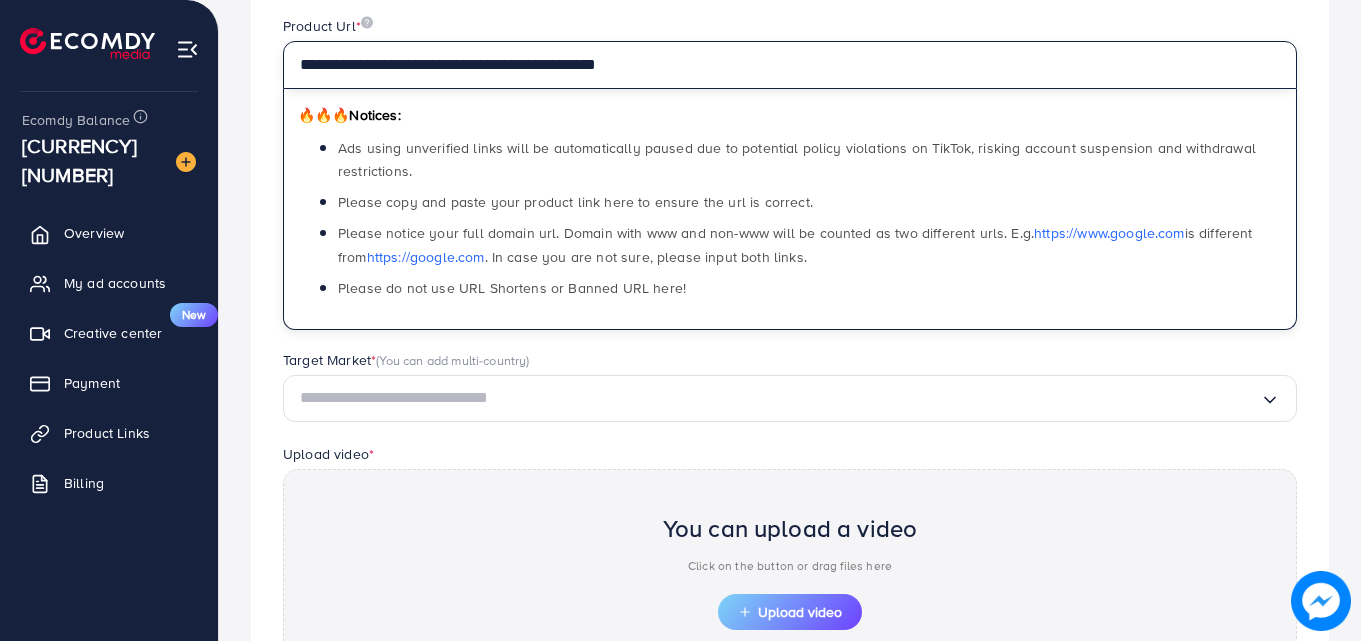 scroll, scrollTop: 300, scrollLeft: 0, axis: vertical 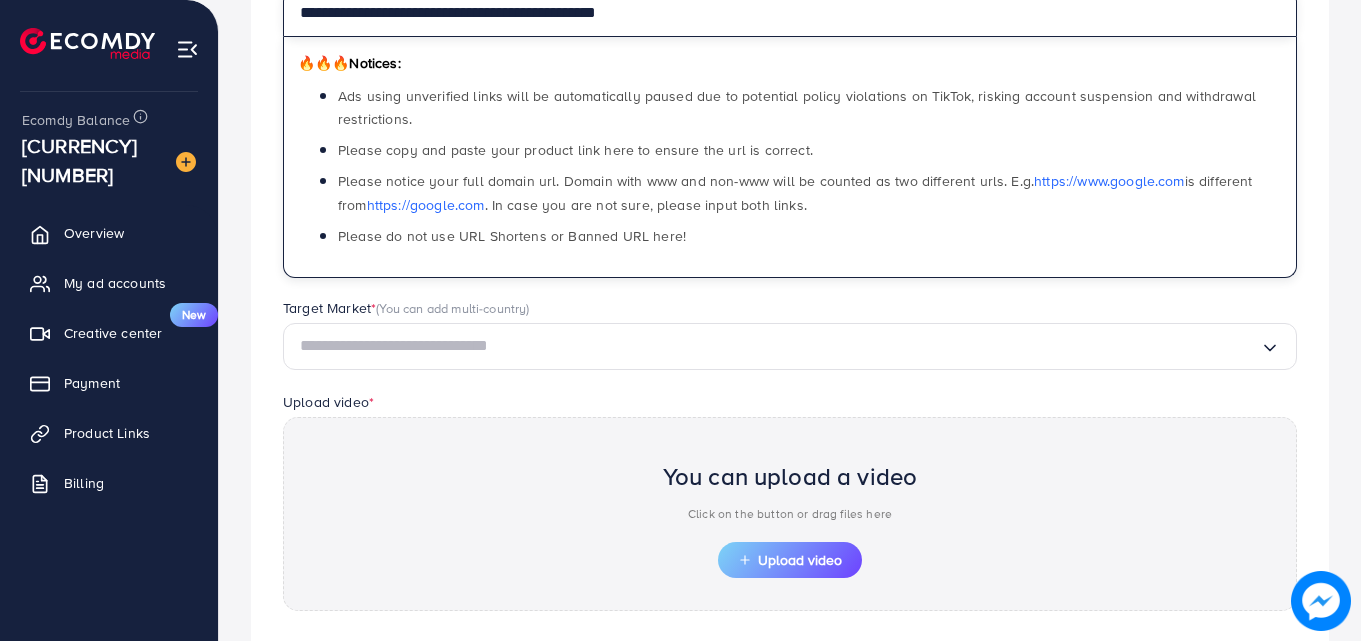type on "**********" 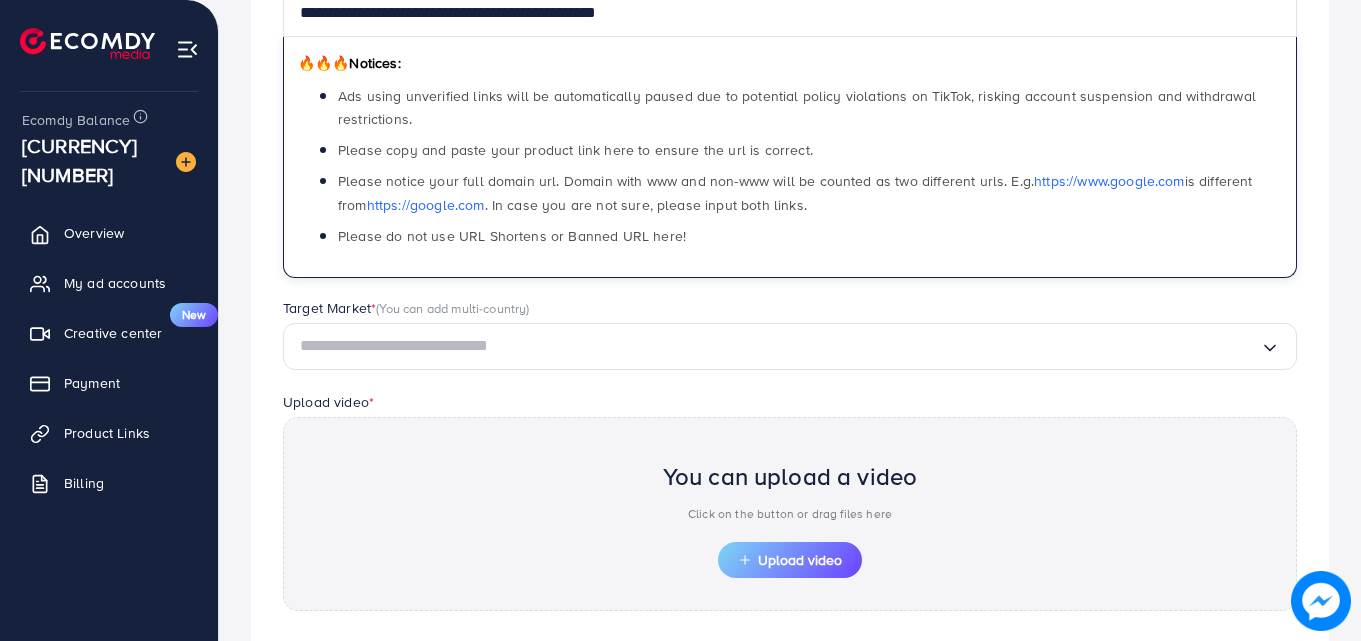 click at bounding box center (780, 346) 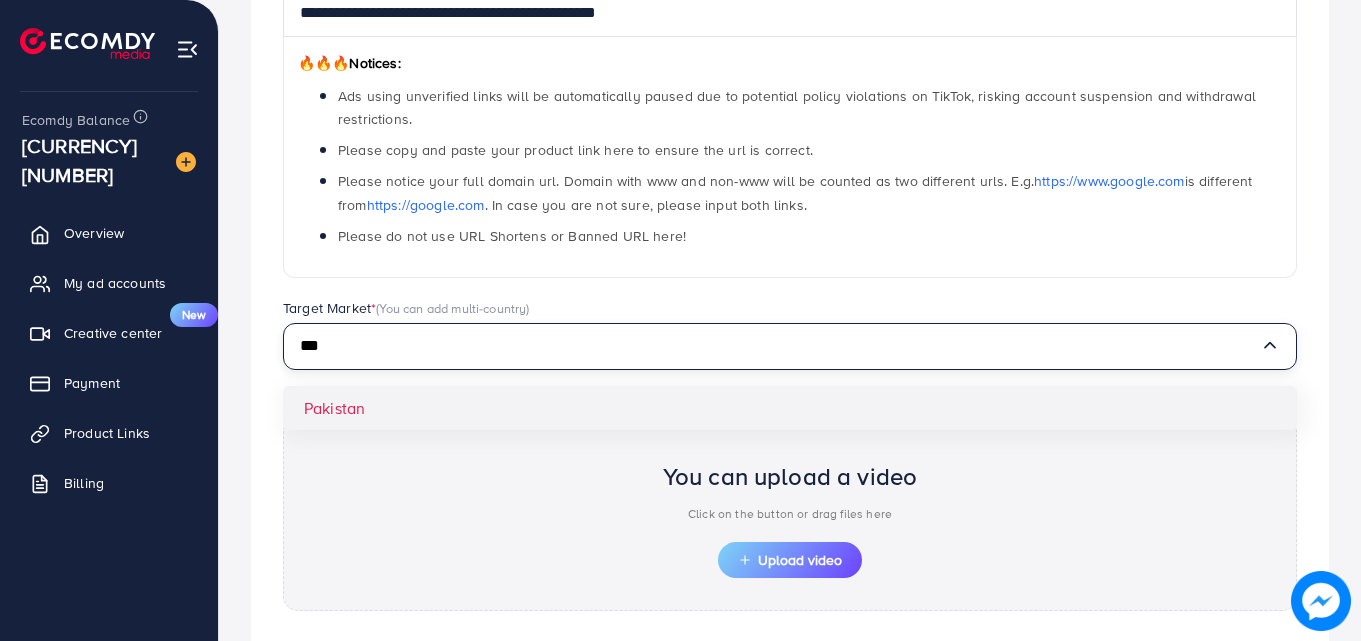 type on "***" 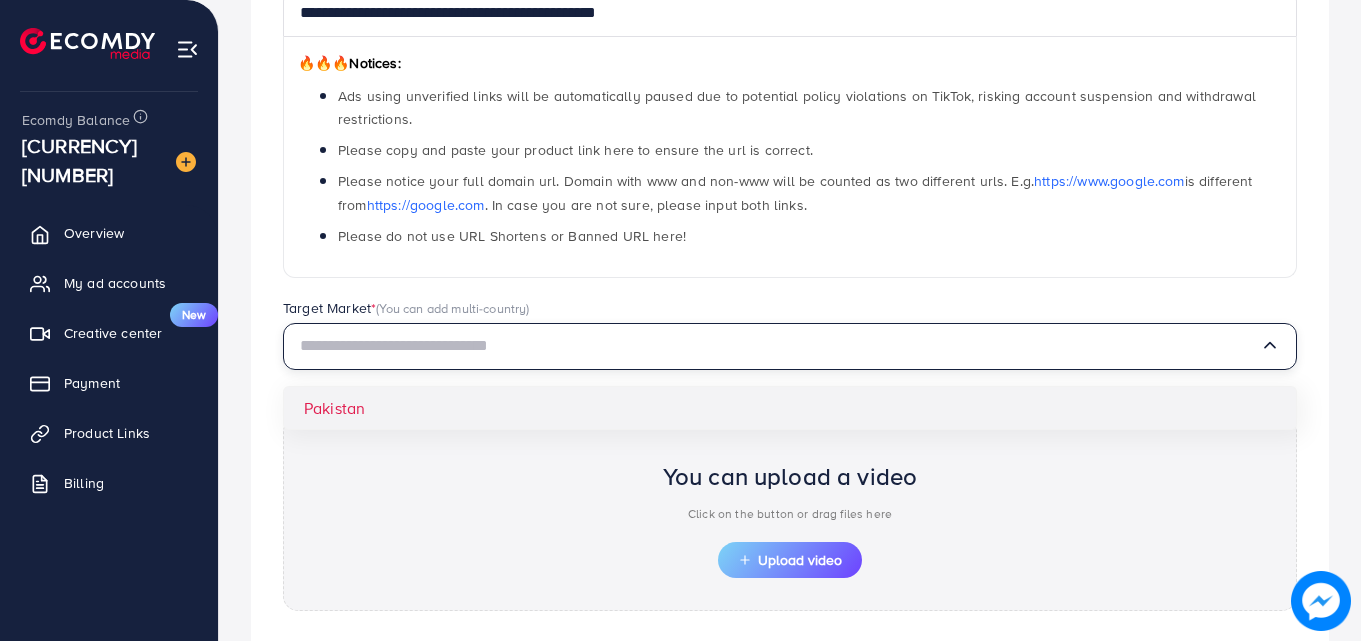 click on "**********" at bounding box center (790, 337) 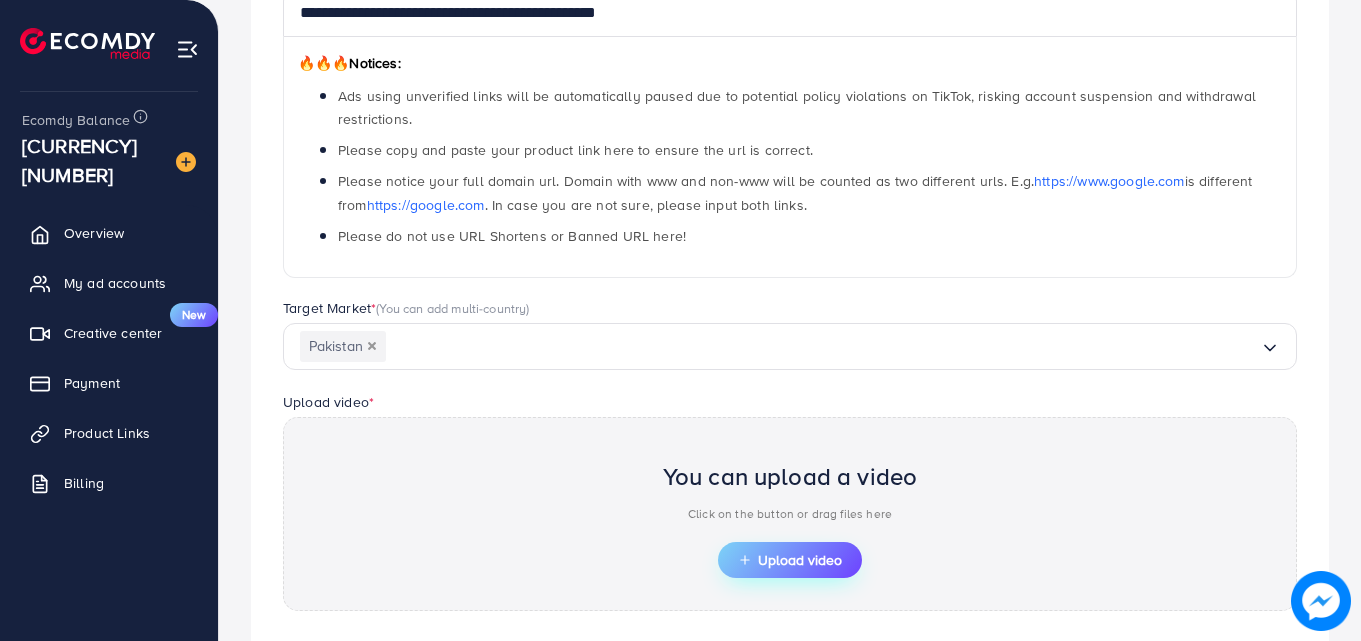 click 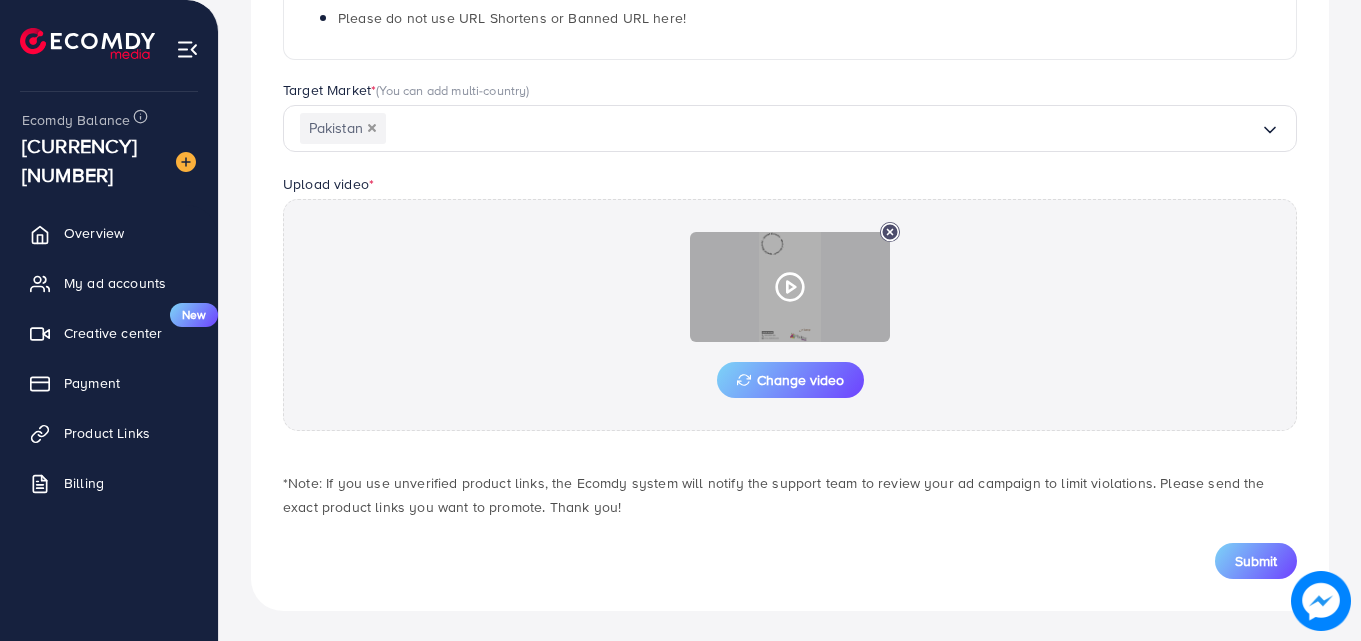 scroll, scrollTop: 520, scrollLeft: 0, axis: vertical 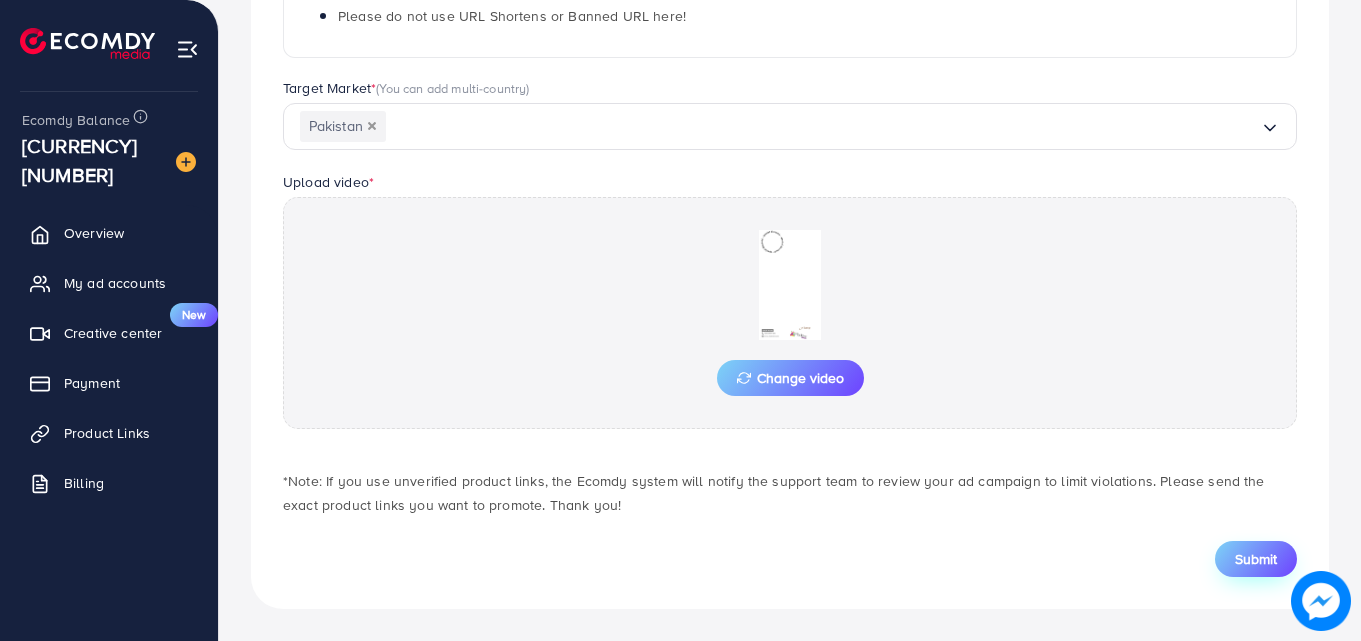 click on "Submit" at bounding box center (1256, 559) 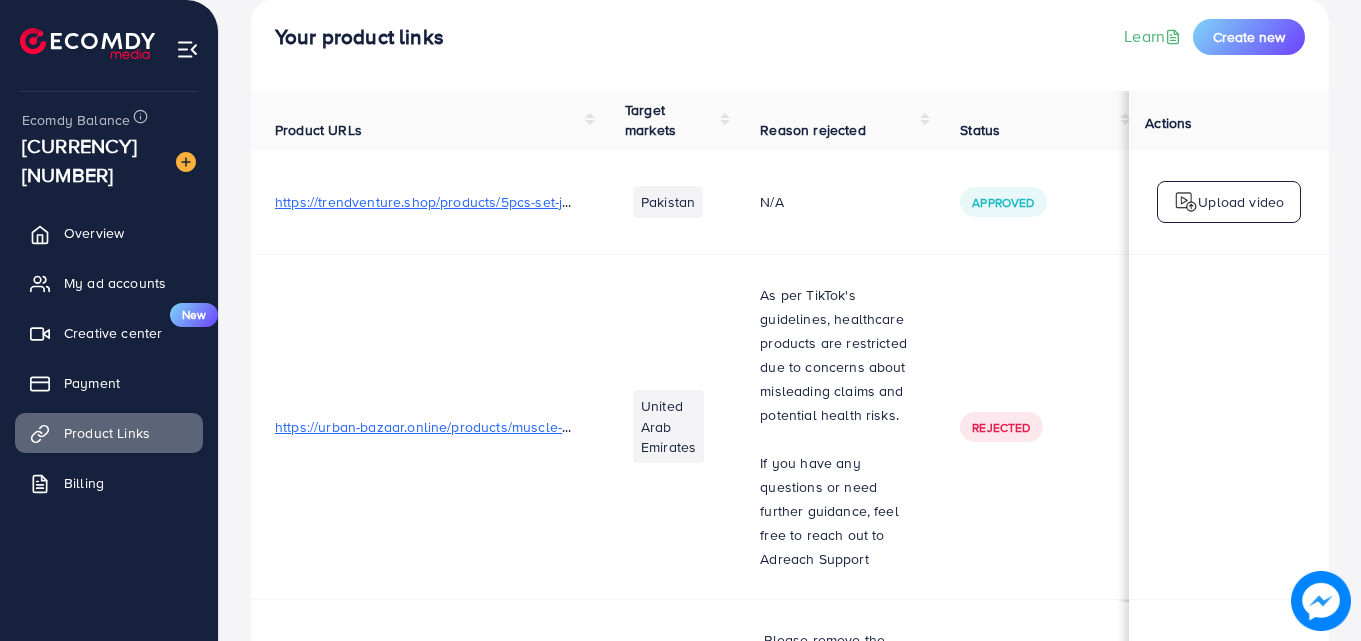 scroll, scrollTop: 0, scrollLeft: 0, axis: both 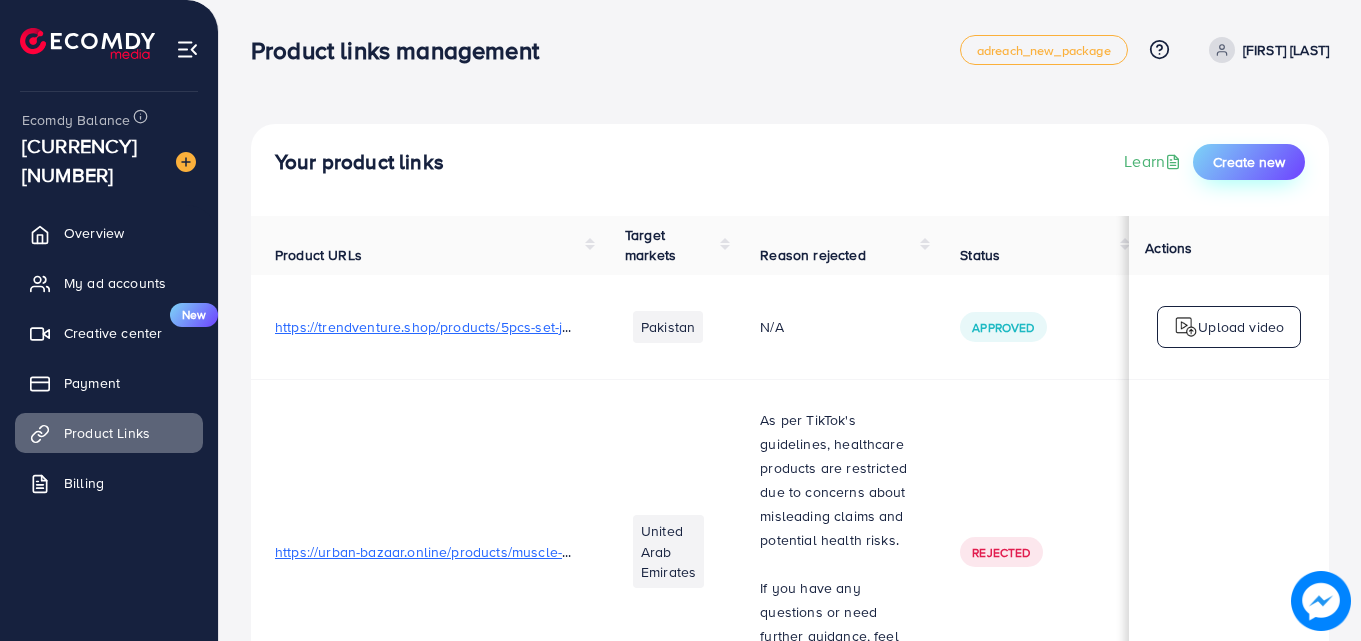 click on "Create new" at bounding box center [1249, 162] 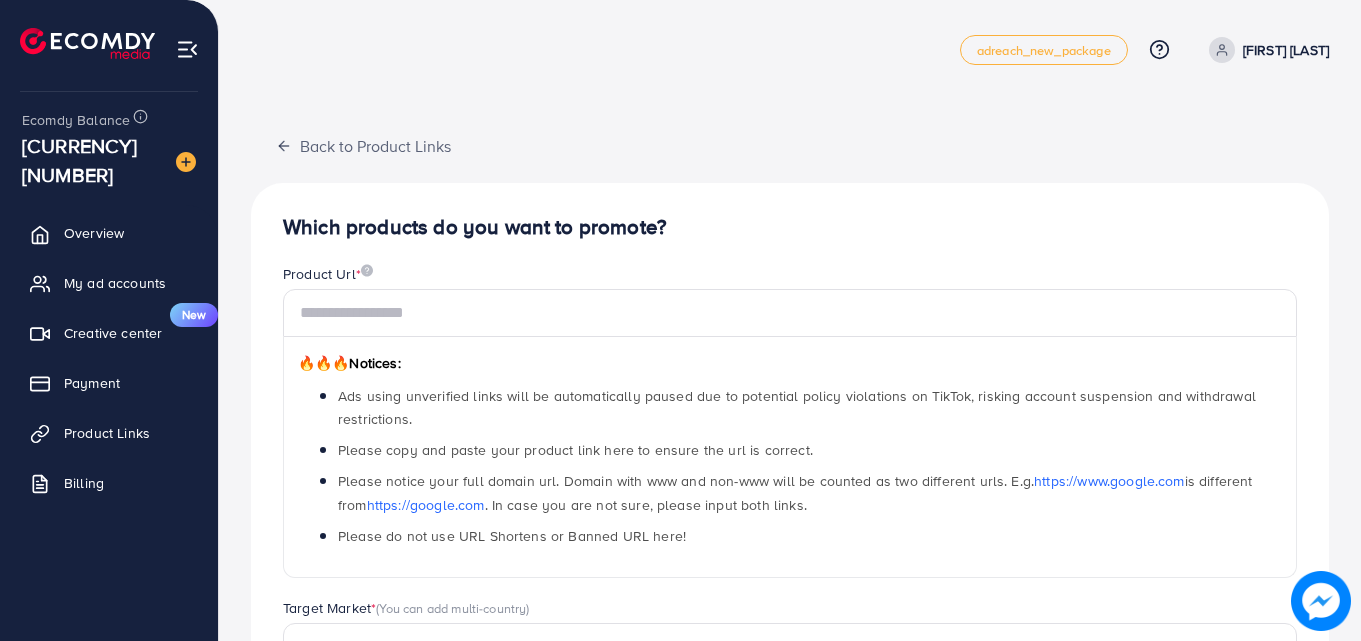 click on "🔥🔥🔥  Notices: Ads using unverified links will be automatically paused due to potential policy violations on TikTok, risking account suspension and withdrawal restrictions. Please copy and paste your product link here to ensure the url is correct. Please notice your full domain url. Domain with www and non-www will be counted as two different urls. E.g.  https://www.google.com  is different from  https://google.com . In case you are not sure, please input both links. Please do not use URL Shortens or Banned URL here!" at bounding box center (790, 457) 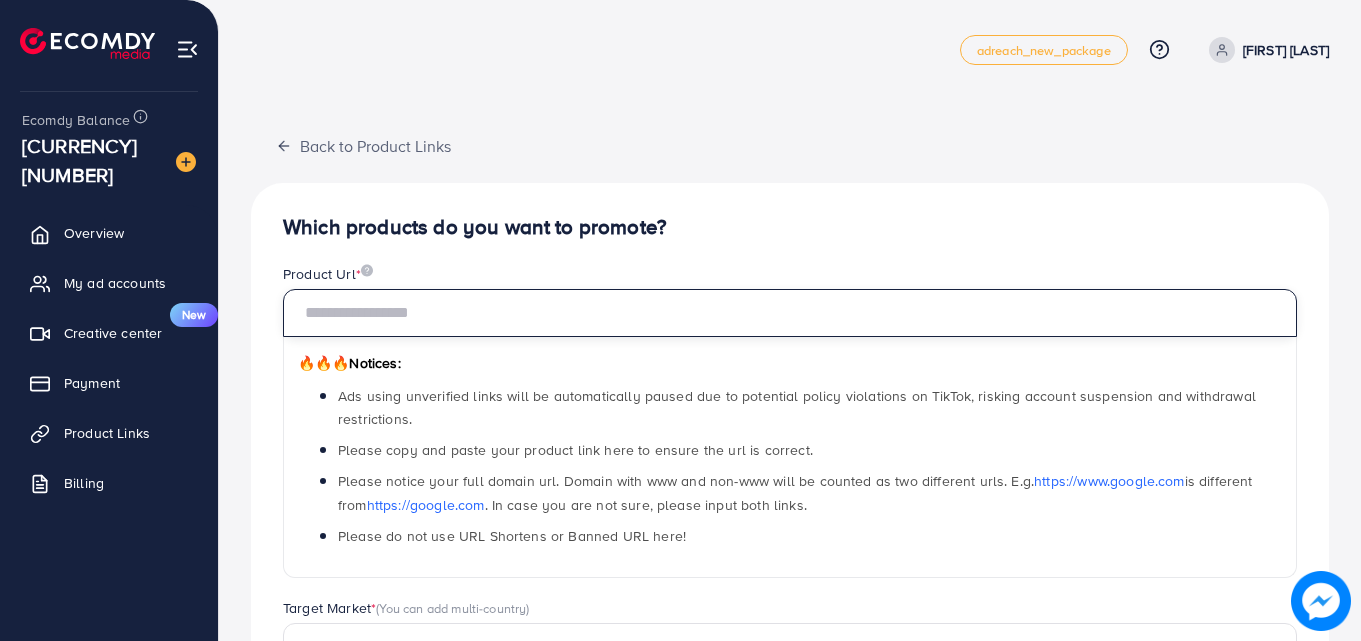 click at bounding box center [790, 313] 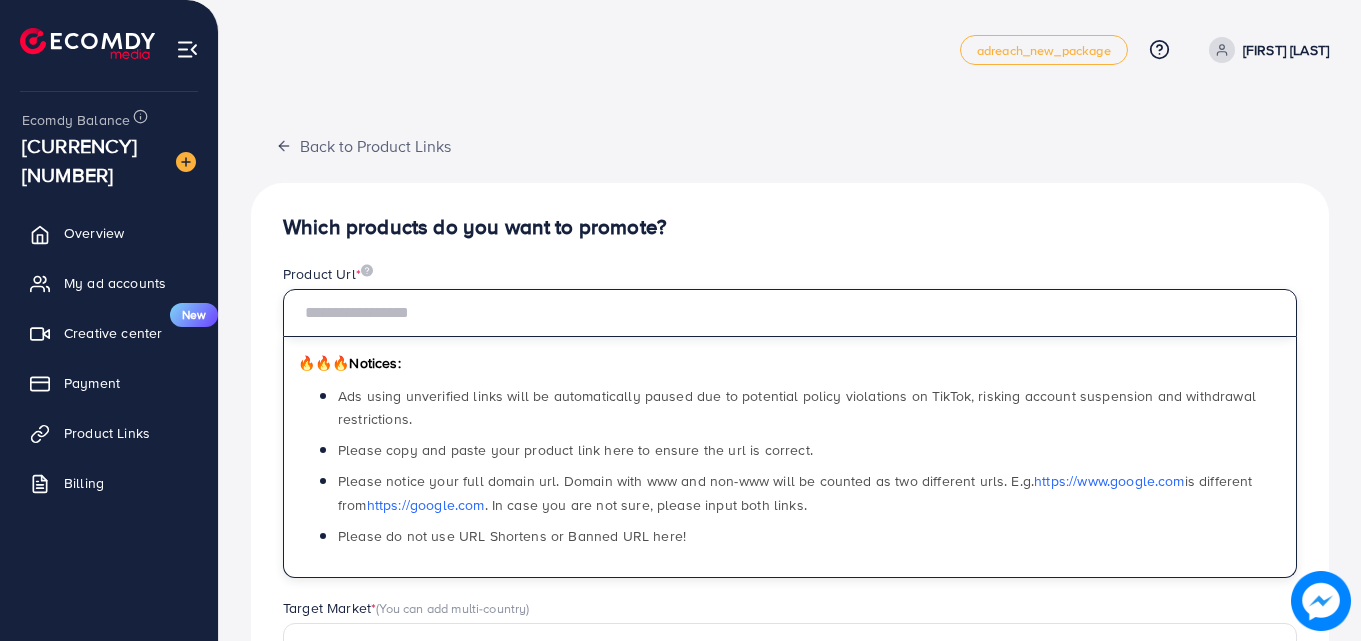 paste on "**********" 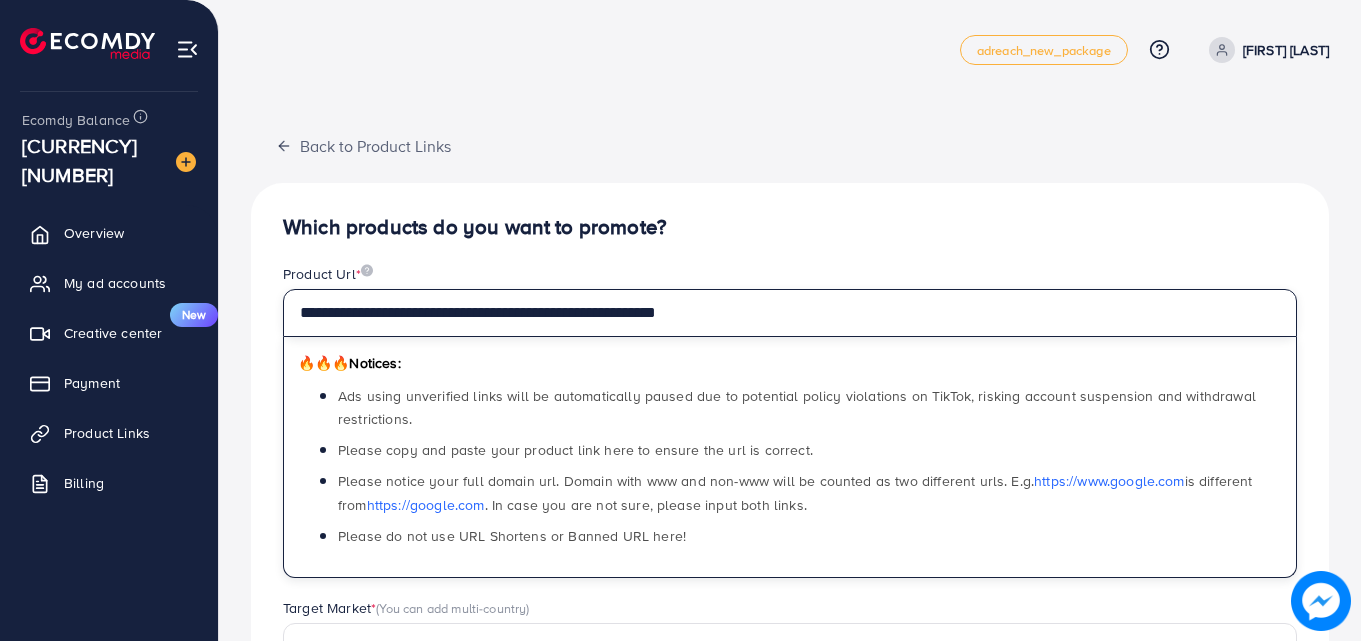 type on "**********" 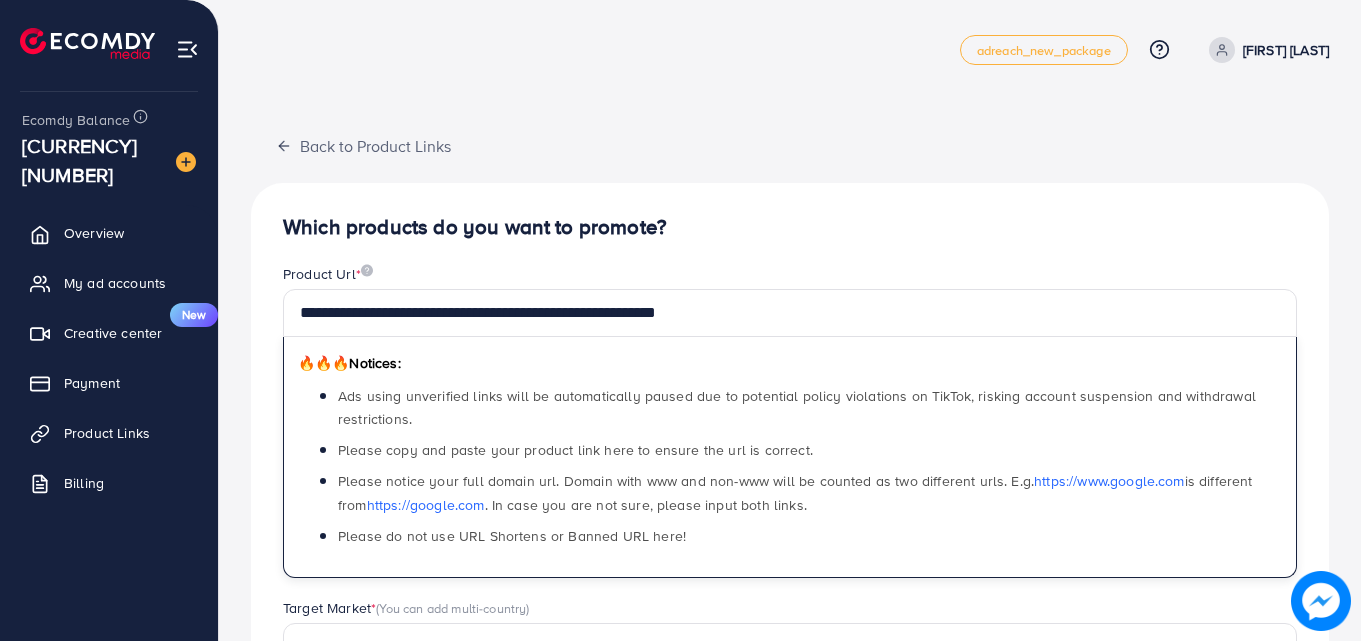 click on "Product Url  *" at bounding box center (790, 276) 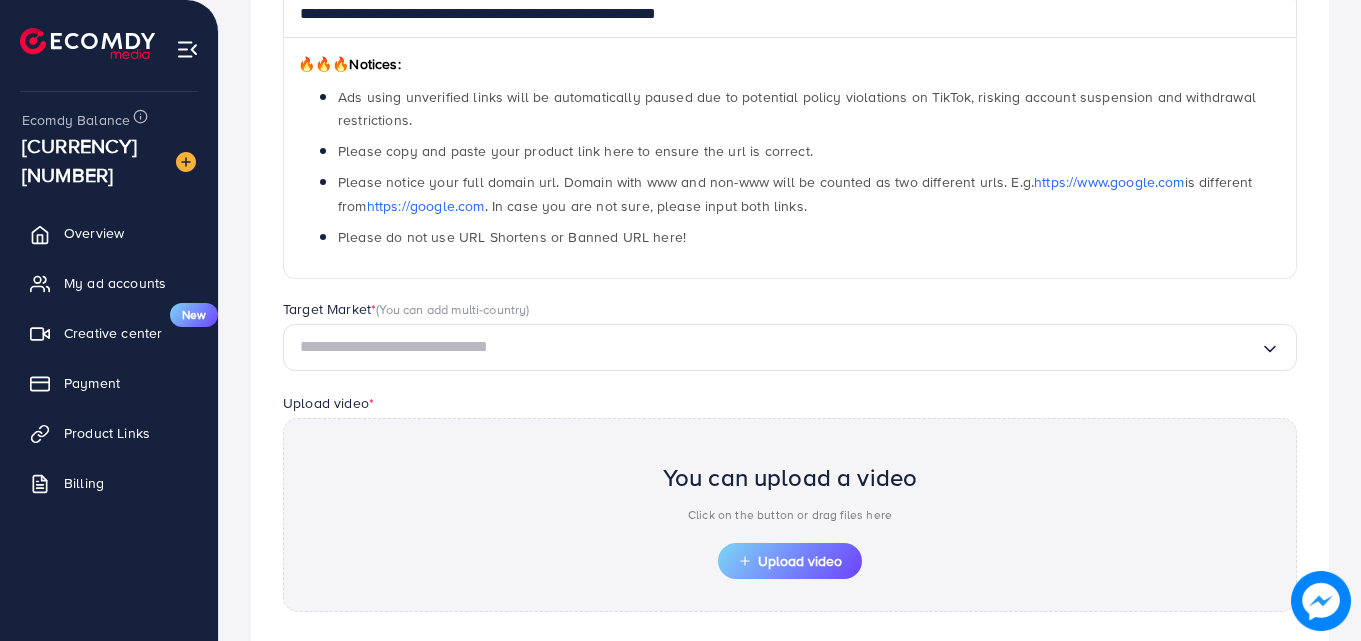 click on "Loading..." at bounding box center [790, 347] 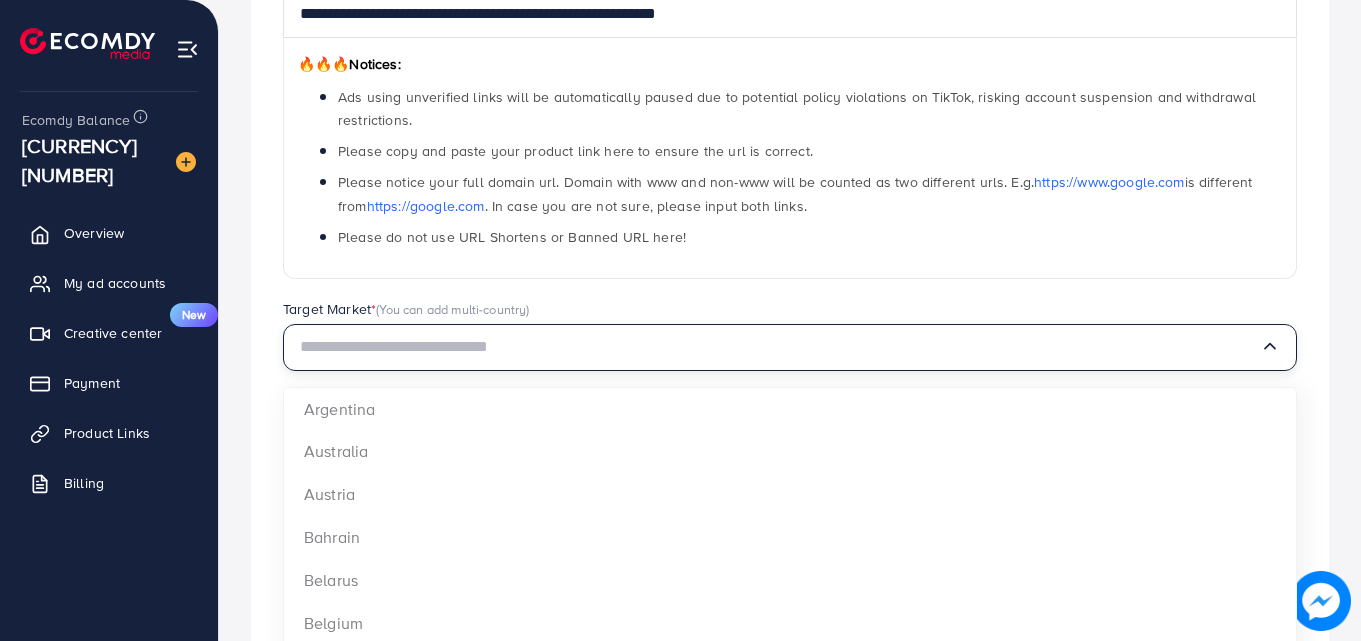 scroll, scrollTop: 300, scrollLeft: 0, axis: vertical 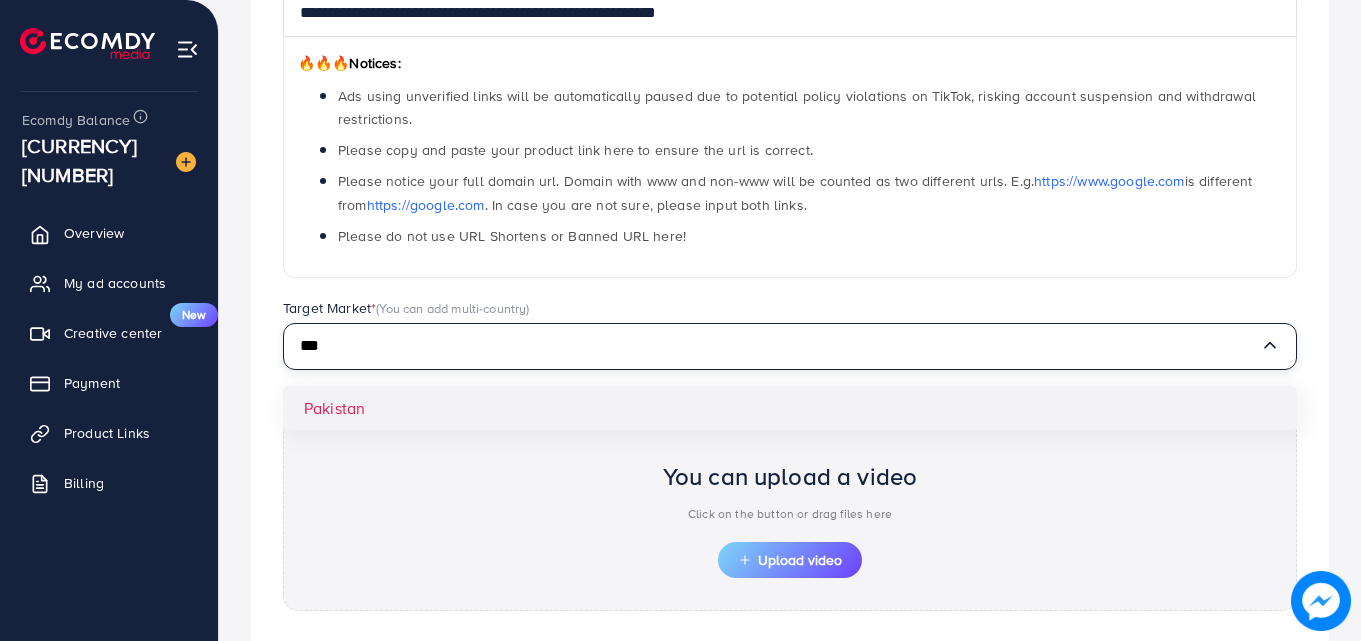 type on "***" 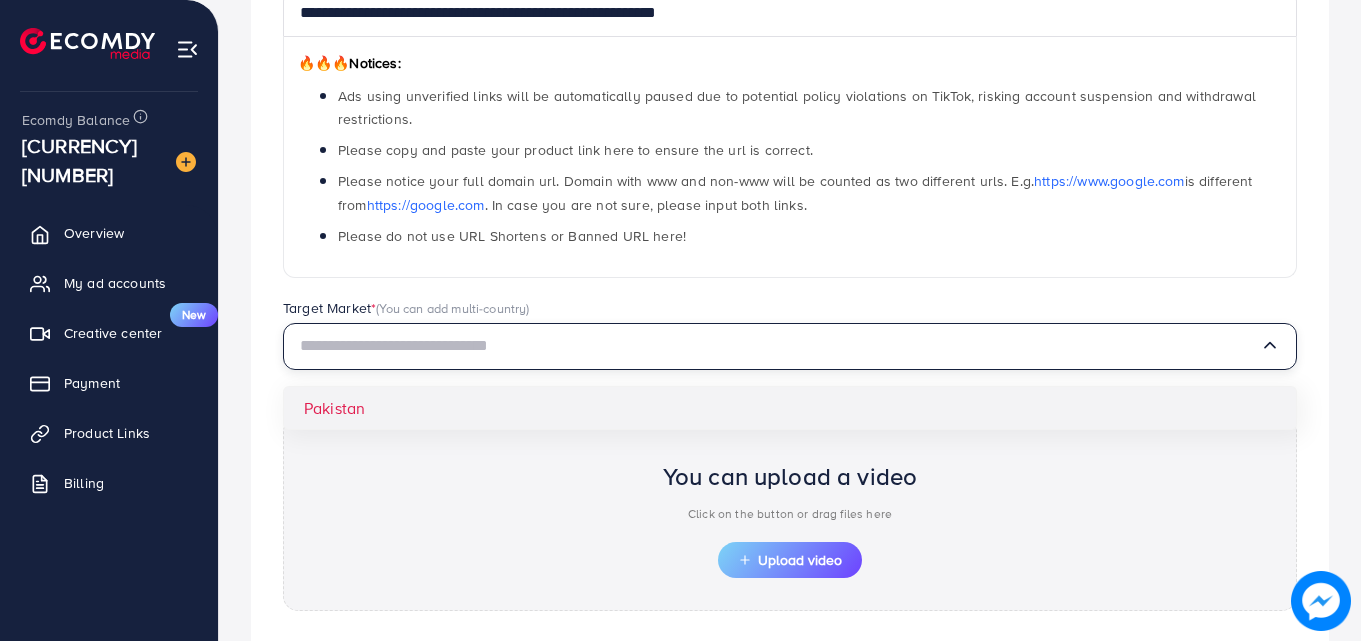 click on "**********" at bounding box center [790, 337] 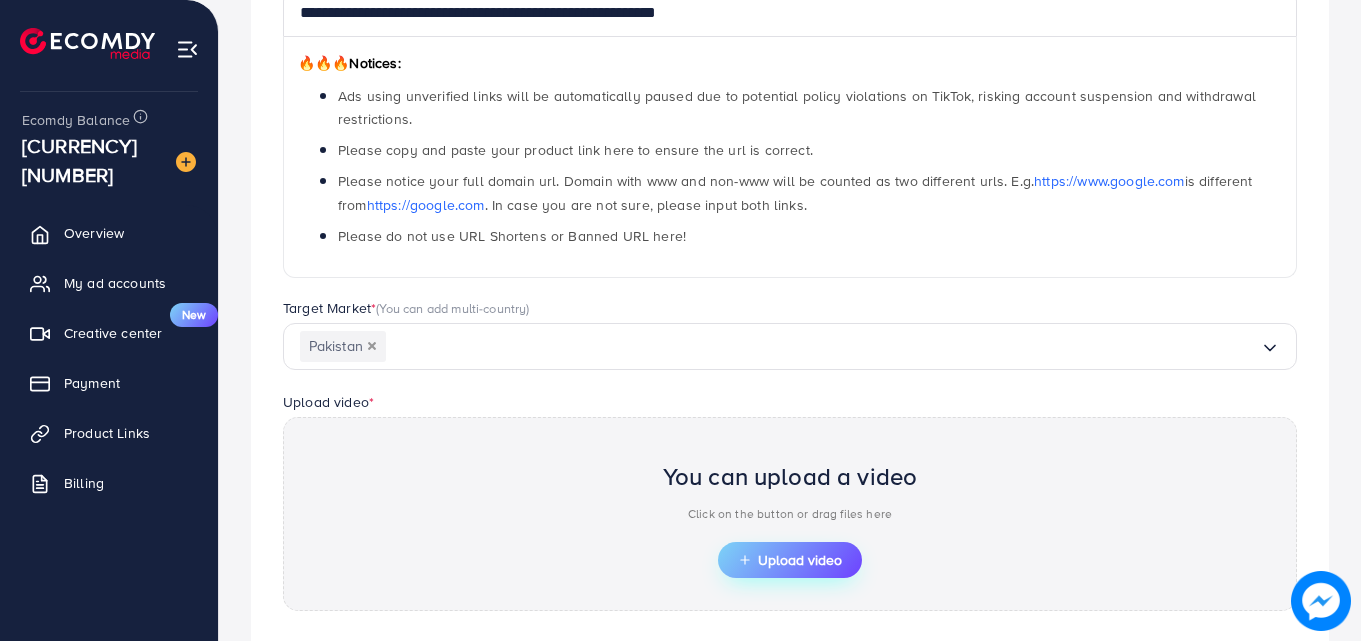 click on "Upload video" at bounding box center (790, 560) 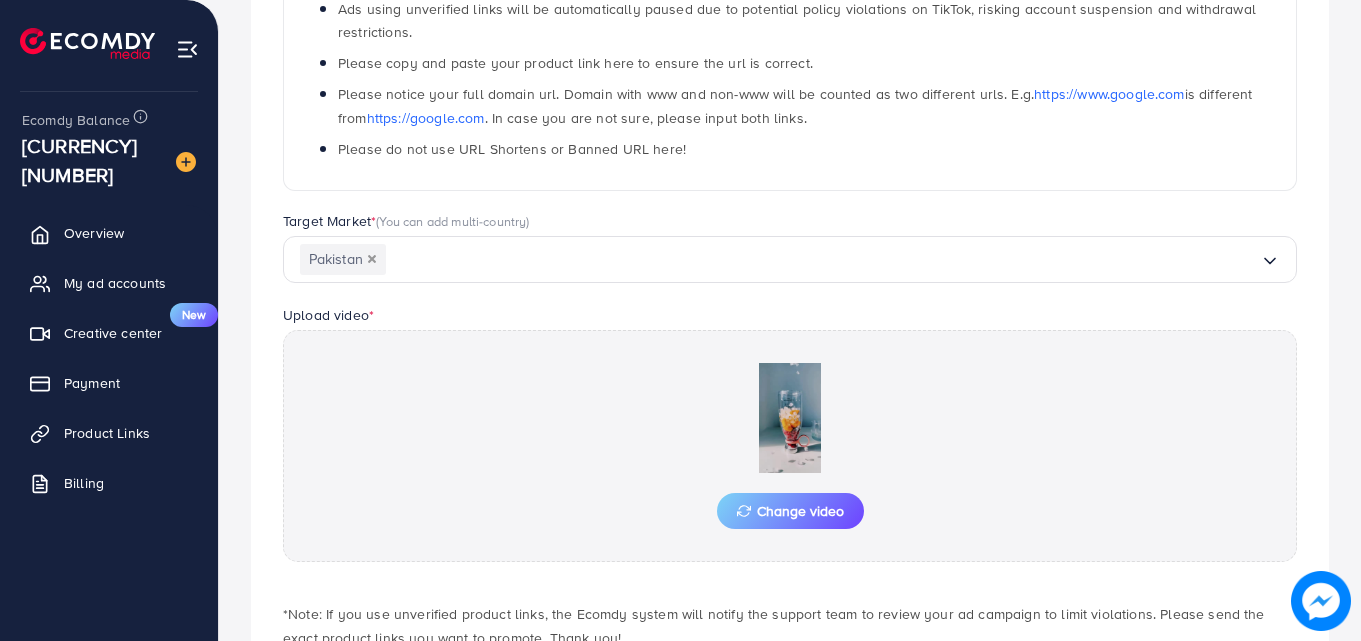 scroll, scrollTop: 520, scrollLeft: 0, axis: vertical 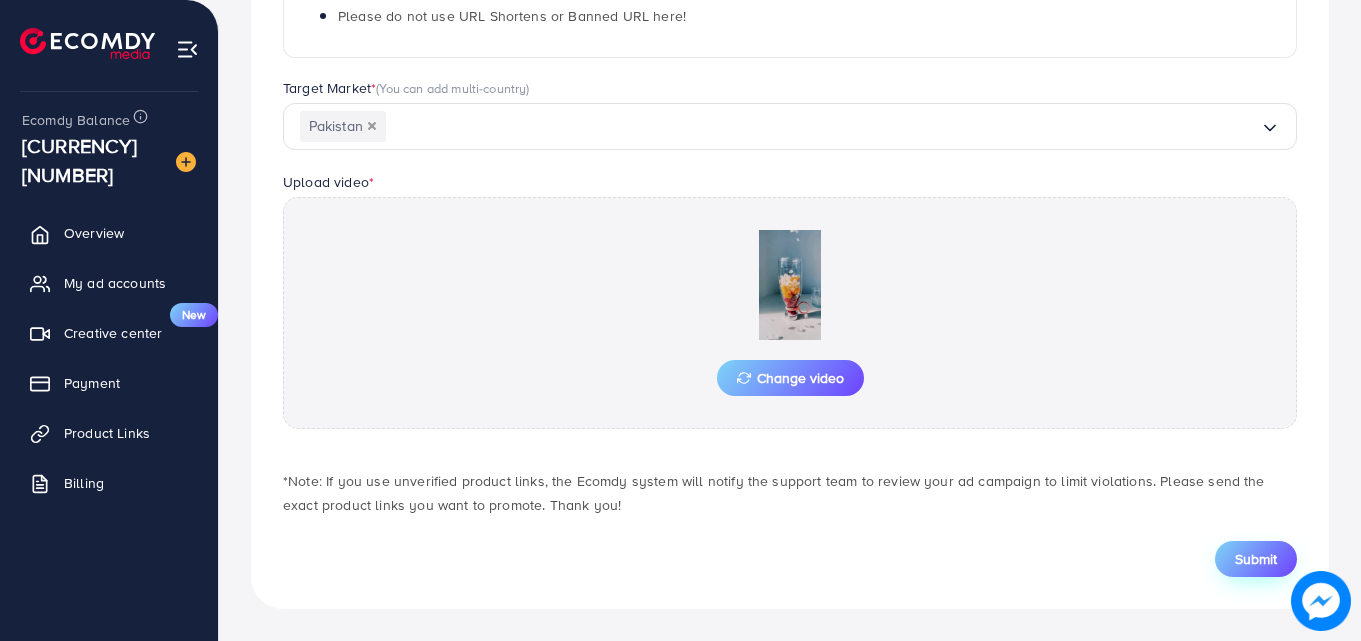 click on "Submit" at bounding box center [1256, 559] 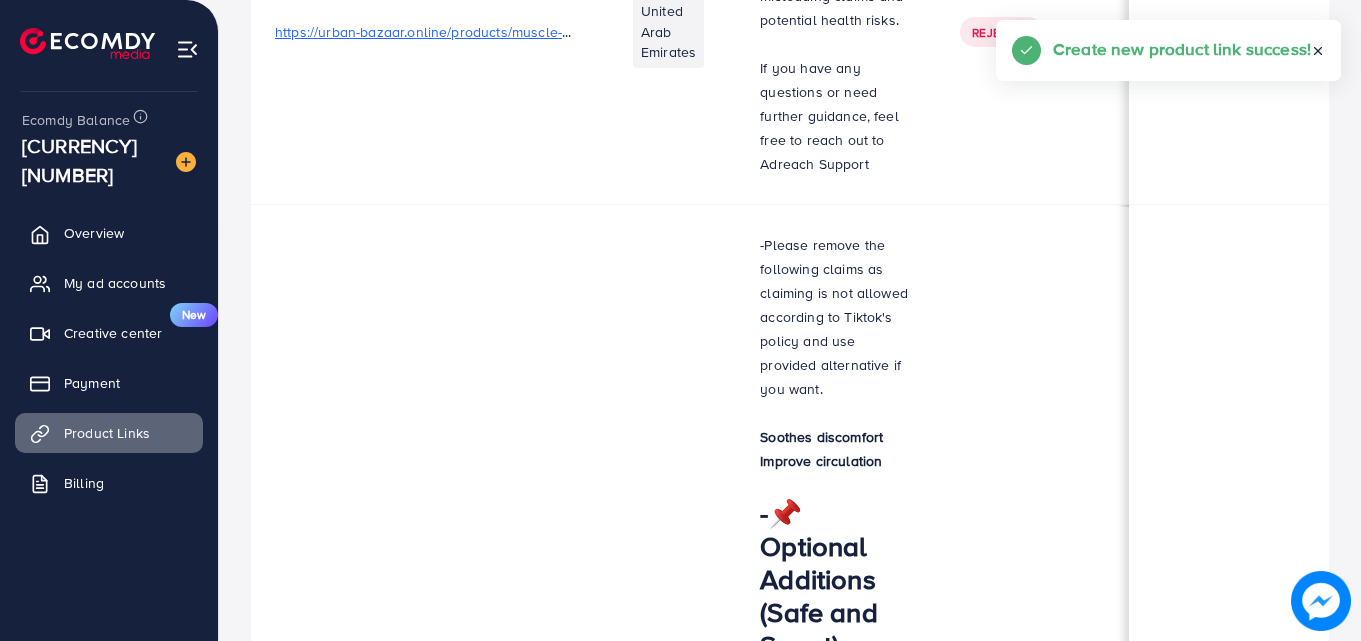 scroll, scrollTop: 0, scrollLeft: 0, axis: both 